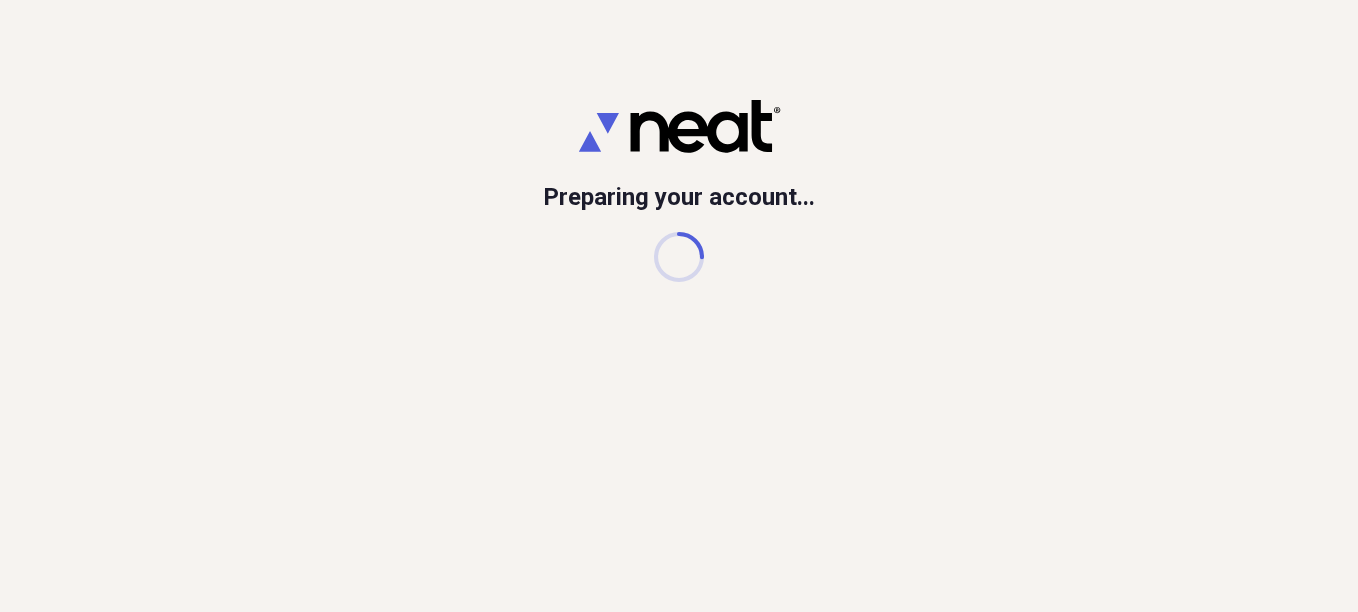 scroll, scrollTop: 0, scrollLeft: 0, axis: both 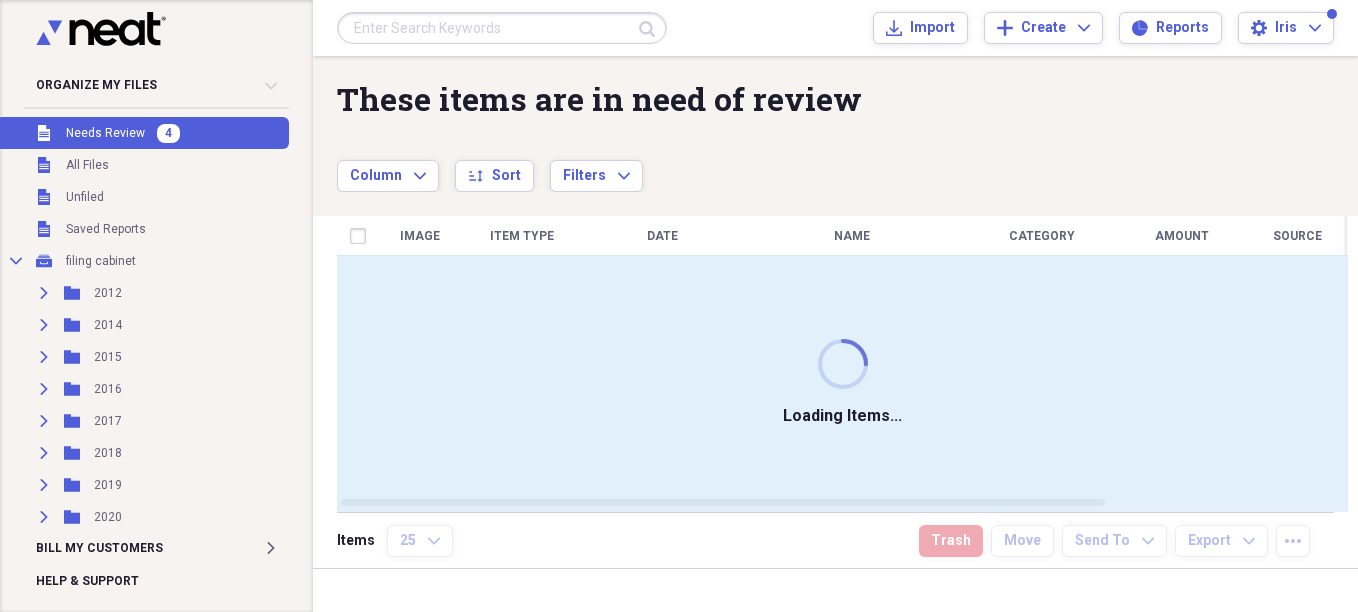 click on "Needs Review" at bounding box center (105, 133) 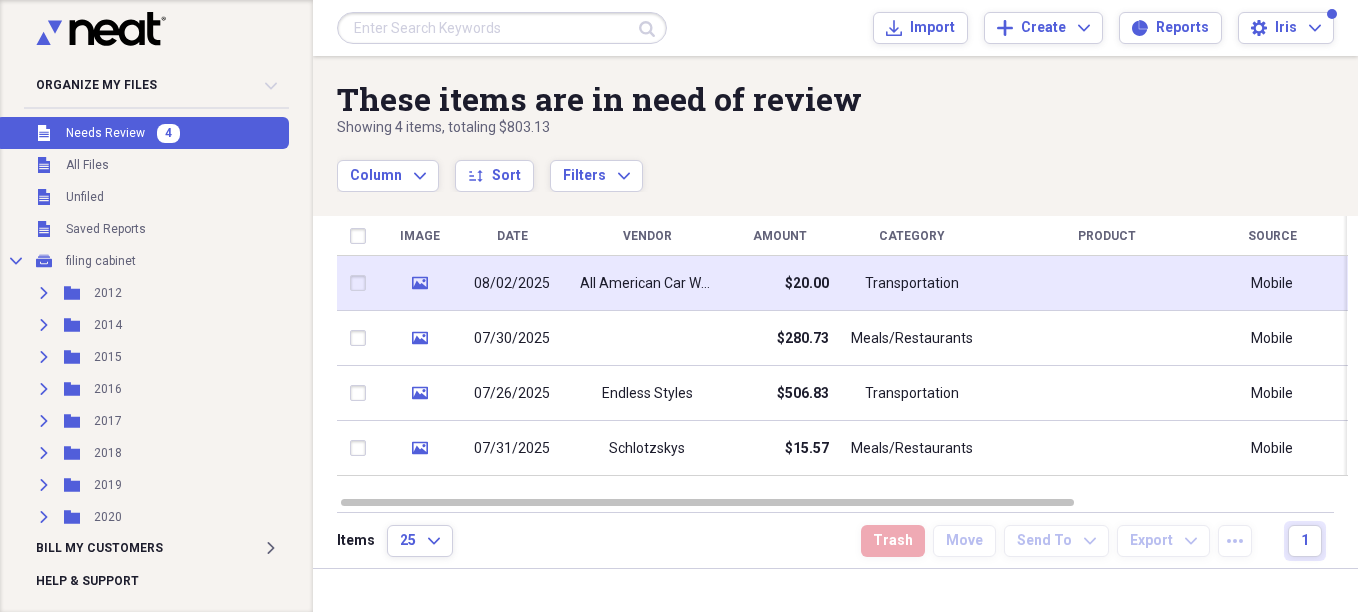 click on "All American Car Wash" at bounding box center [647, 284] 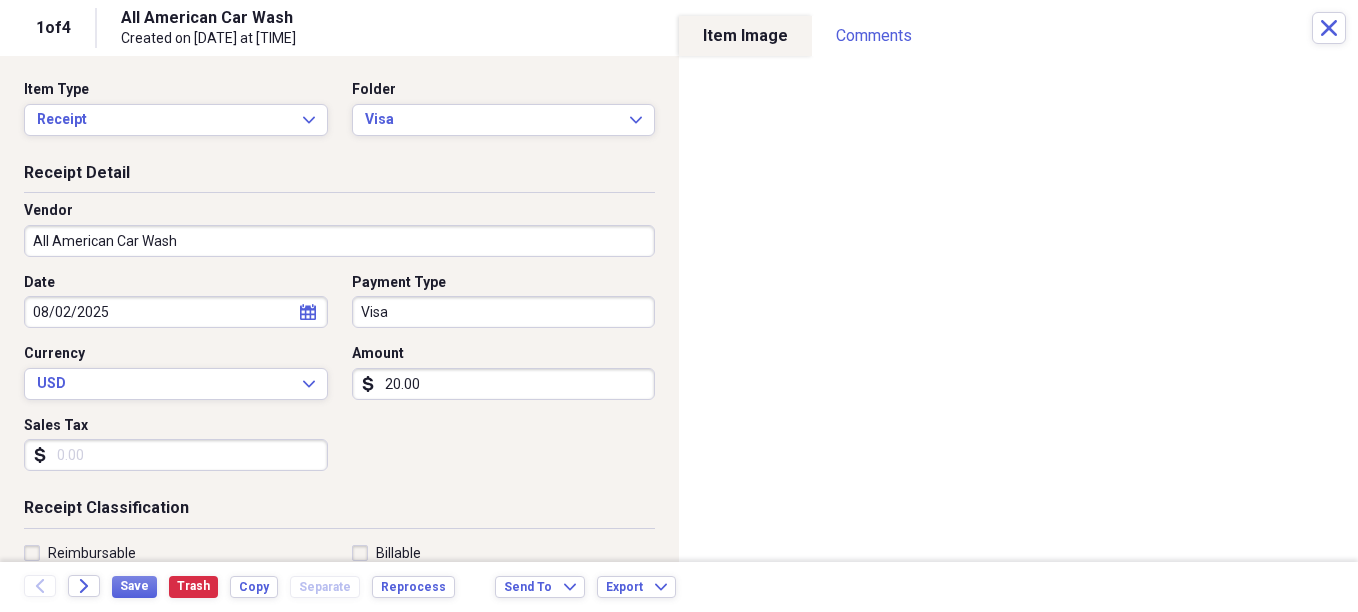 click on "Receipt Detail Vendor [COMPANY_NAME] Date [DATE] [PAYMENT_TYPE] [CURRENCY] [AMOUNT] [SALES_TAX]" at bounding box center (339, 330) 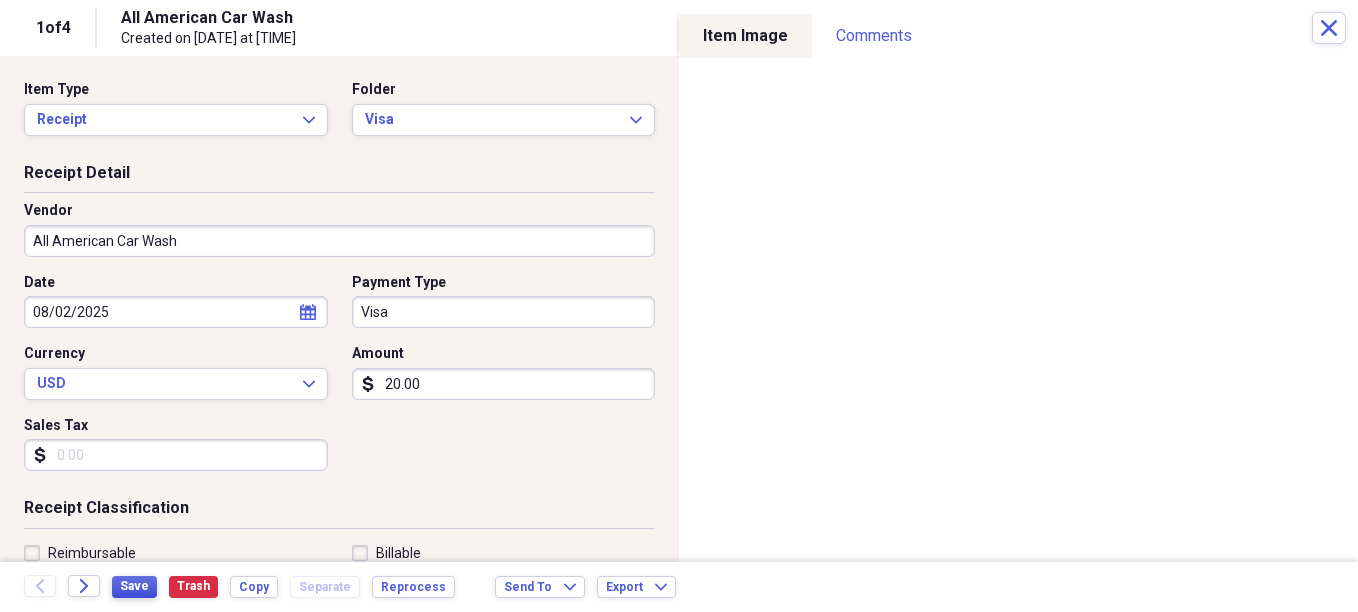 click on "Save" at bounding box center (134, 586) 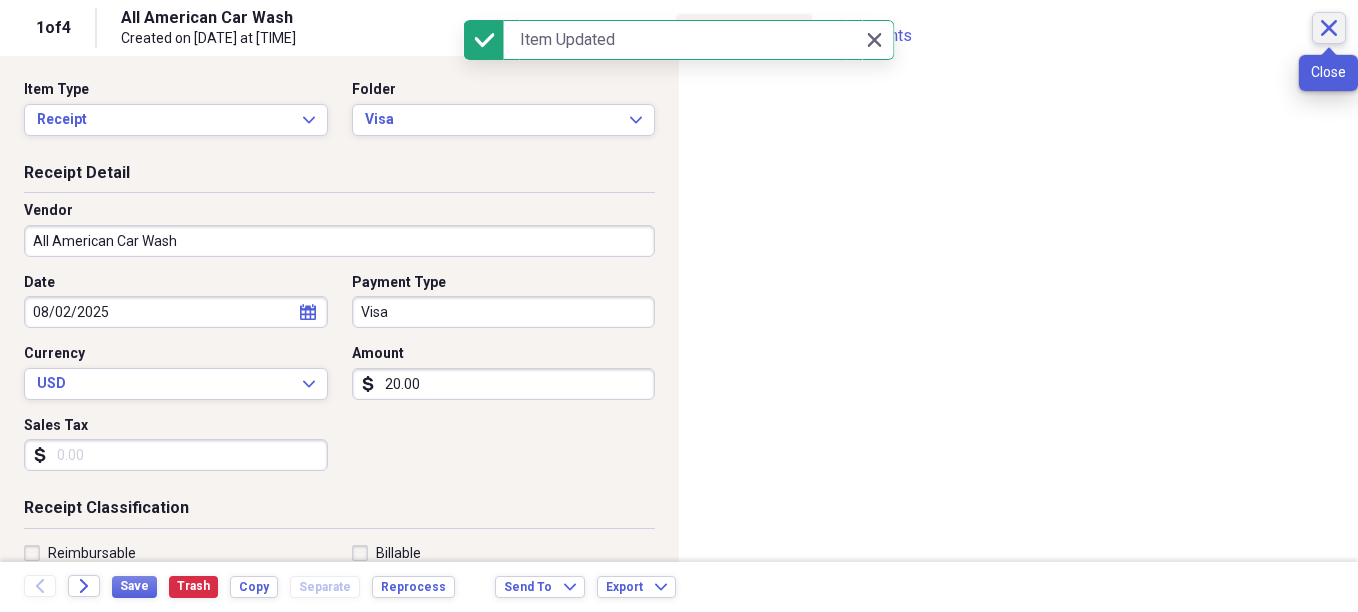 click on "Close" 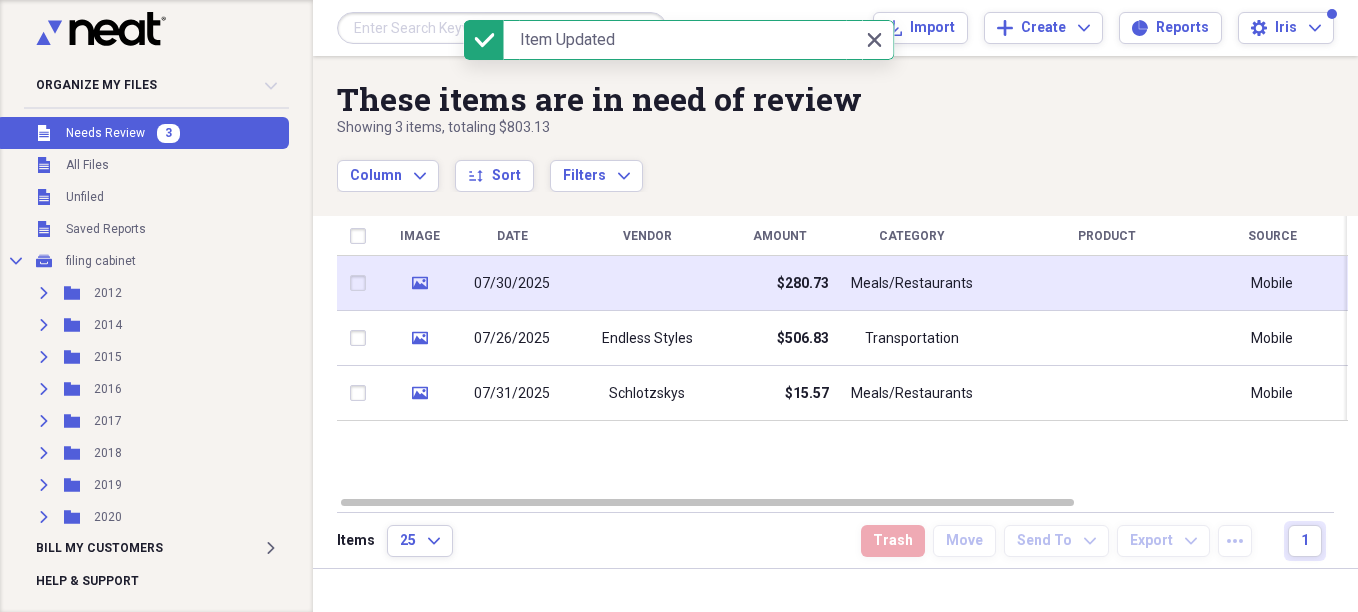 click at bounding box center [647, 283] 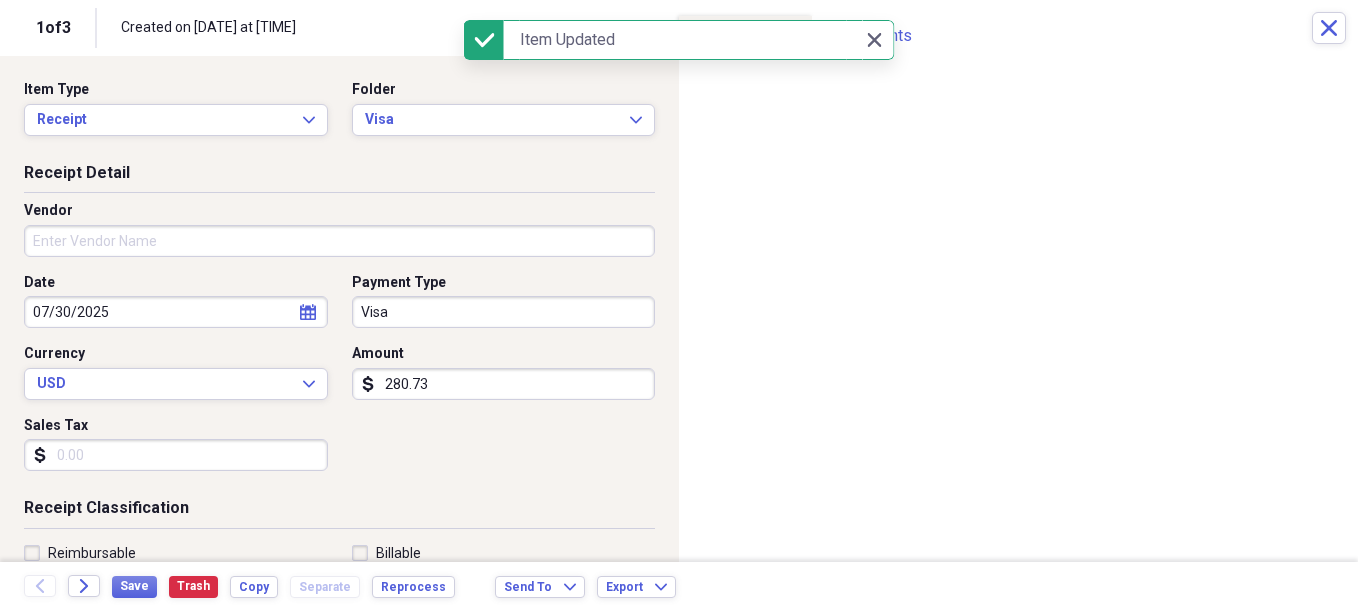 click on "Payment Type" at bounding box center (504, 283) 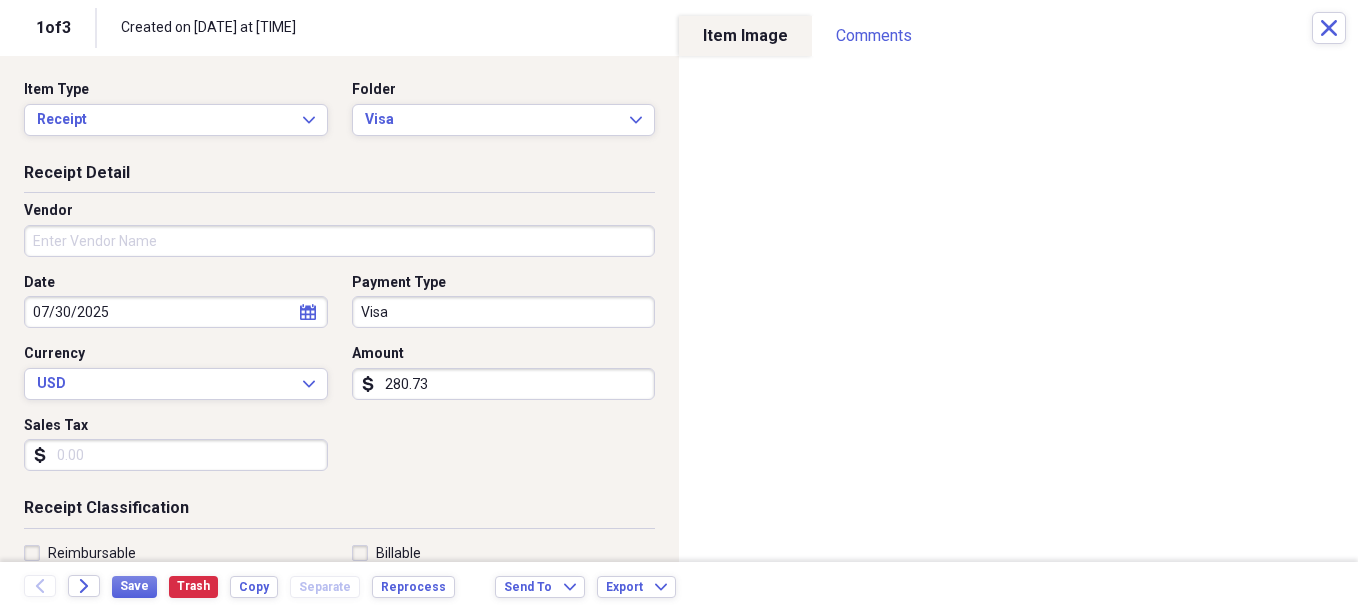 click on "Vendor" at bounding box center [339, 241] 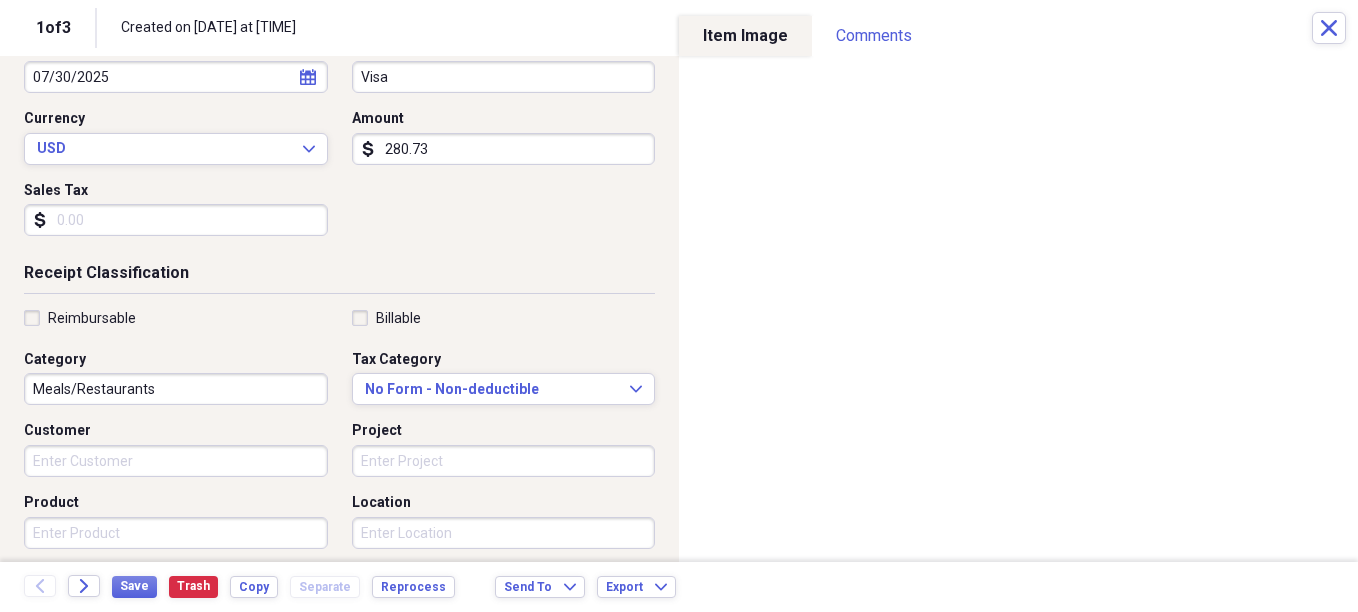 scroll, scrollTop: 200, scrollLeft: 0, axis: vertical 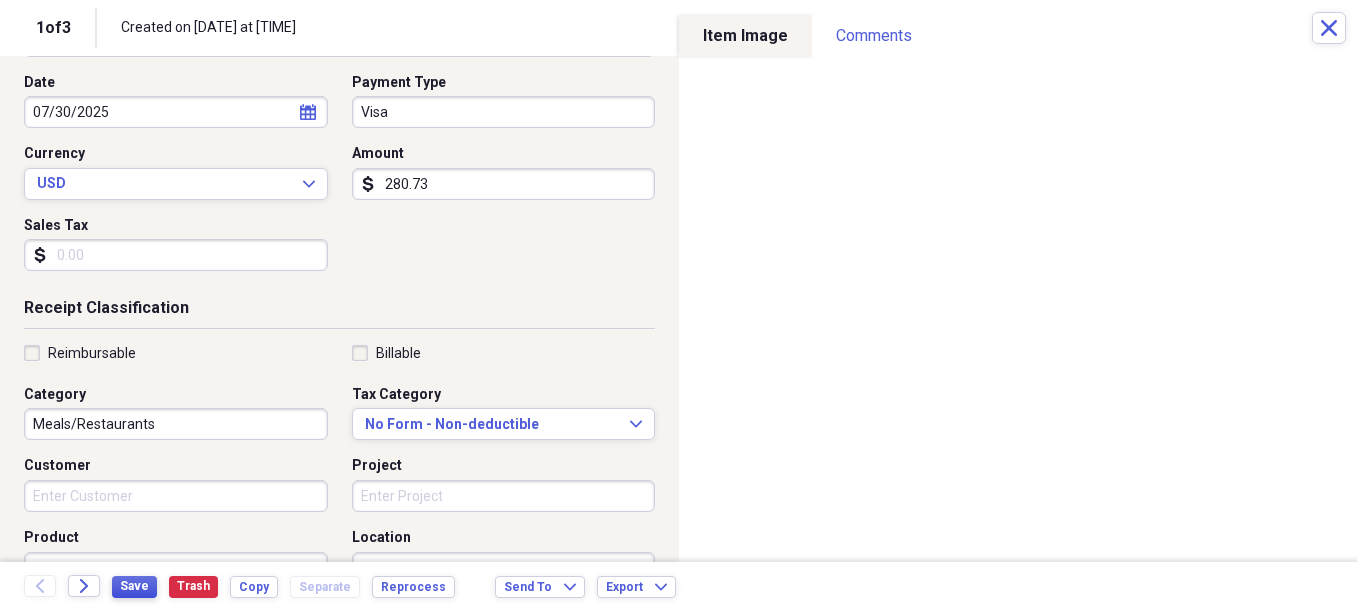 type on "Landry's" 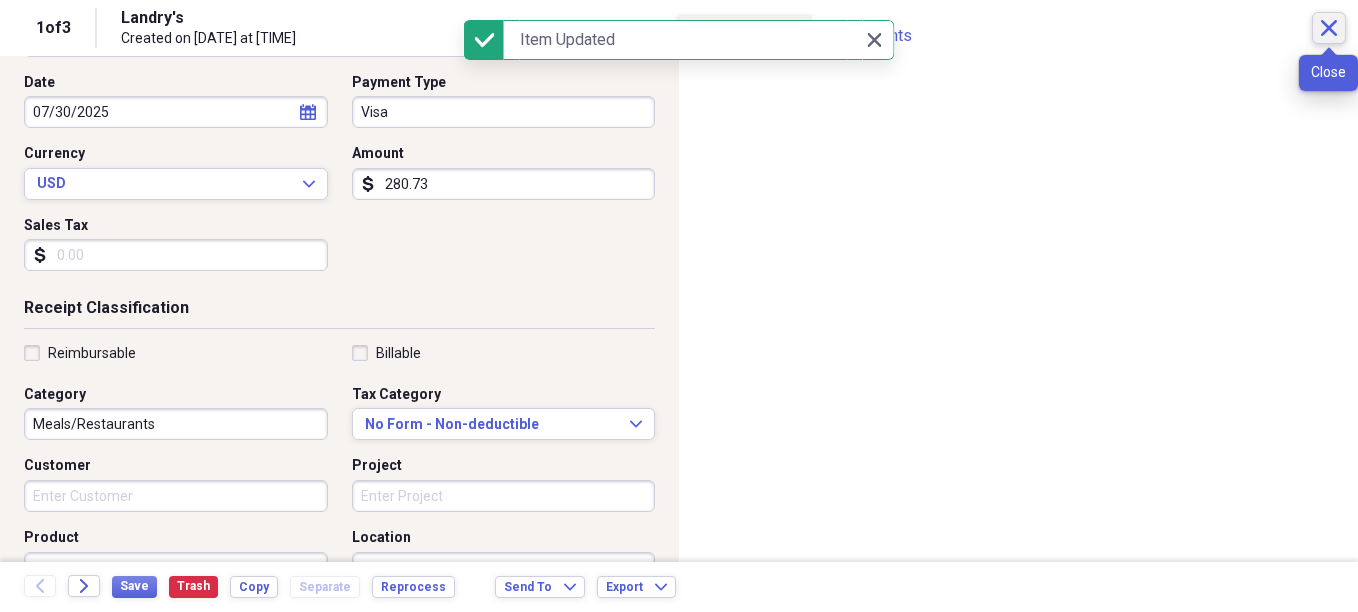 click on "Close" 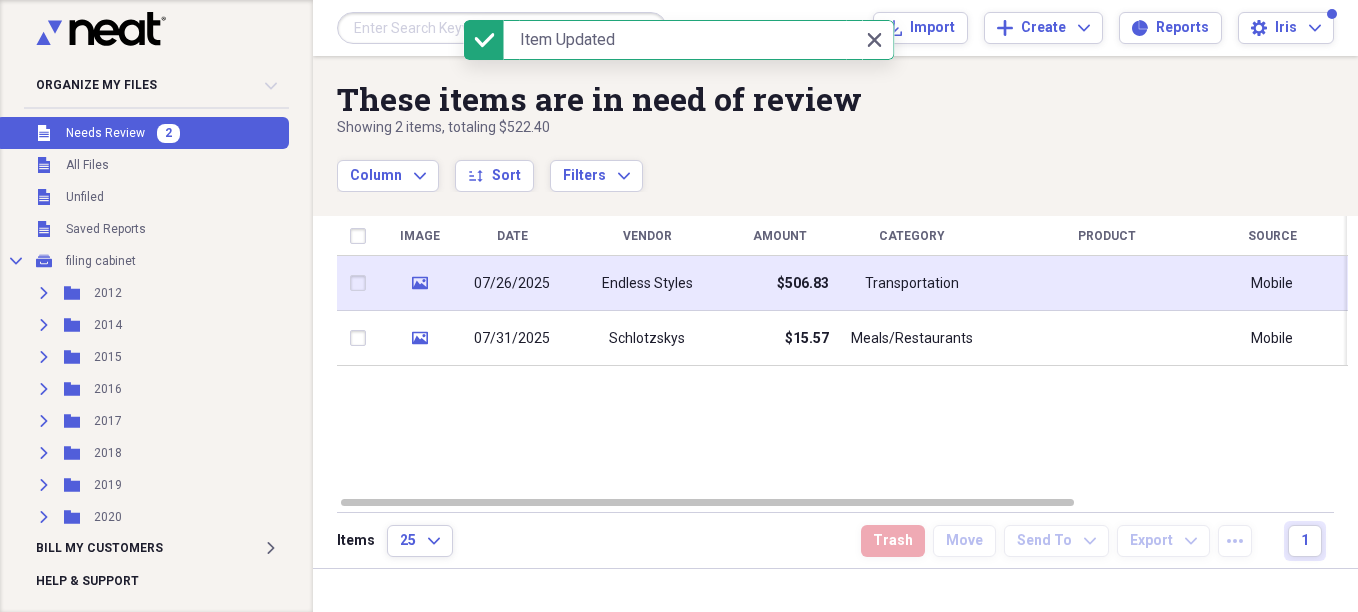 click on "Endless Styles" at bounding box center [647, 283] 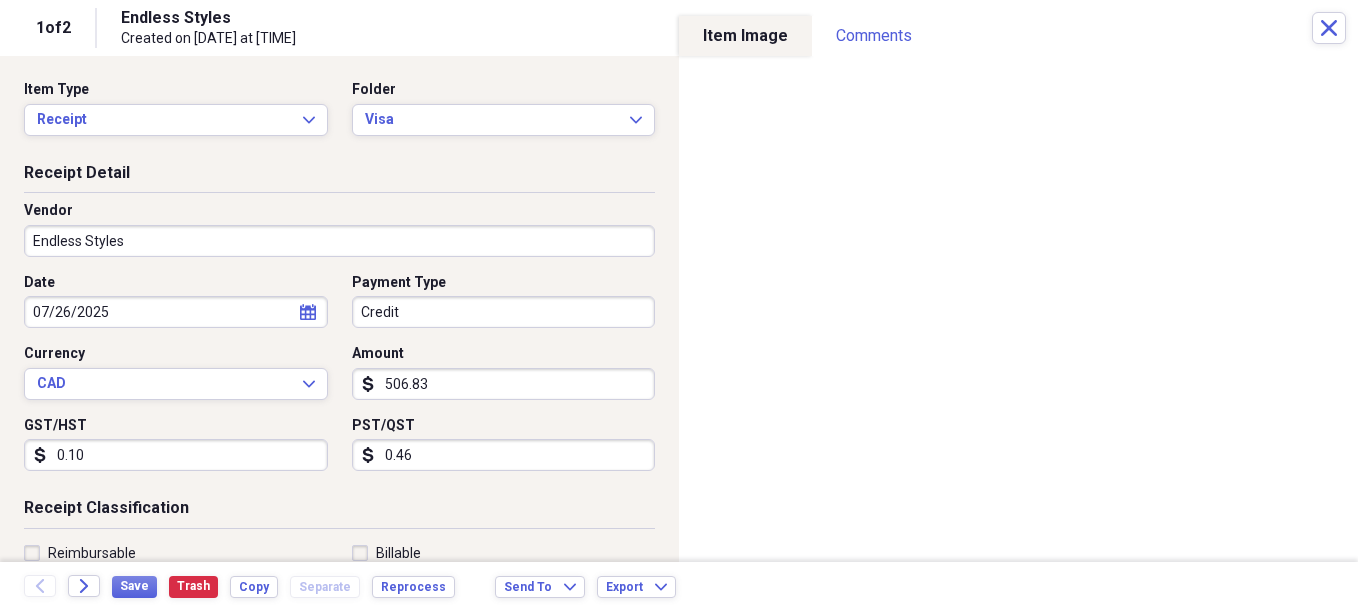 click on "Endless Styles" at bounding box center (339, 241) 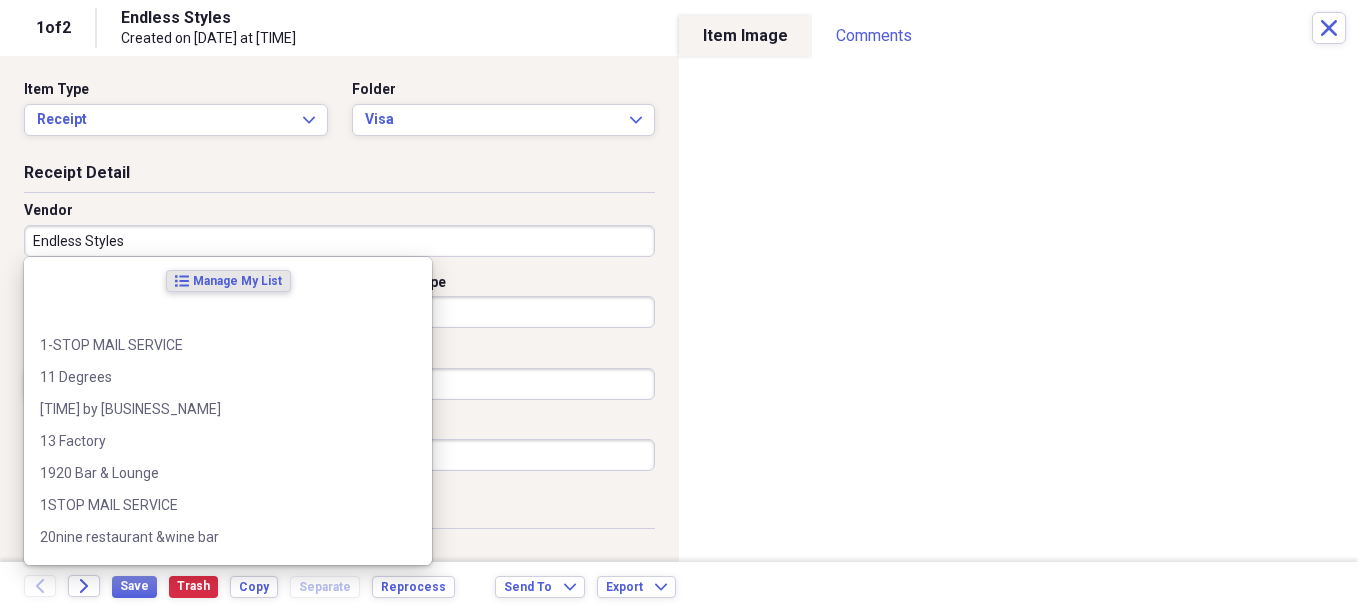 type on "a" 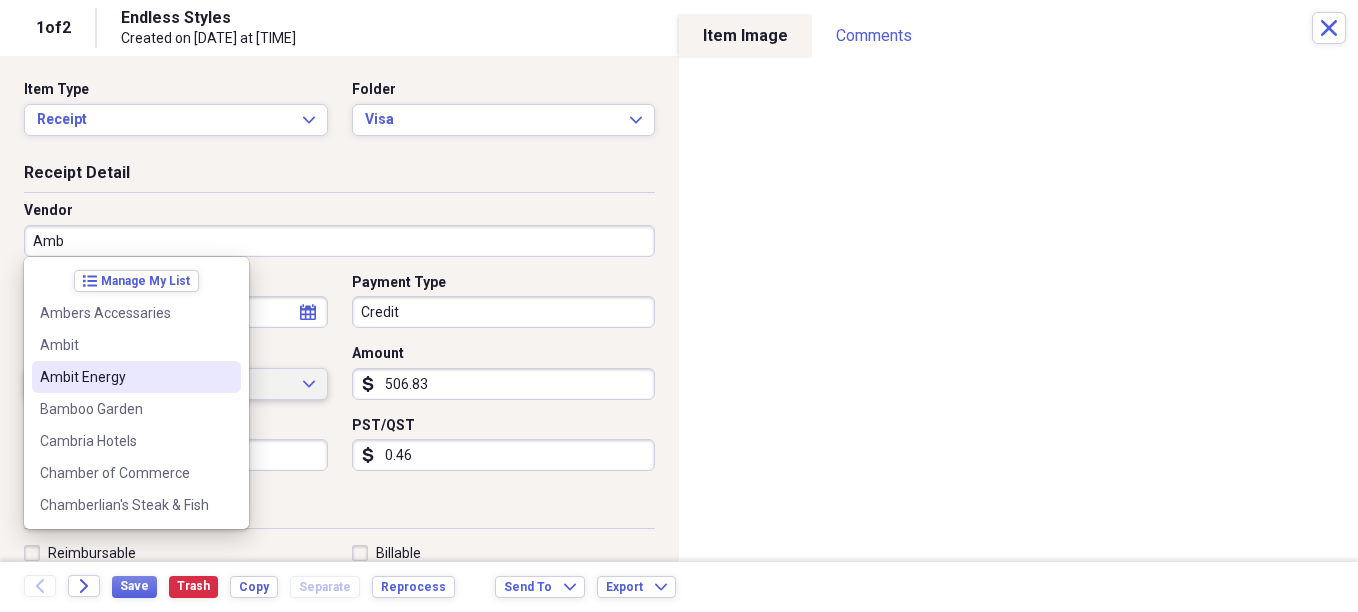drag, startPoint x: 108, startPoint y: 373, endPoint x: 152, endPoint y: 373, distance: 44 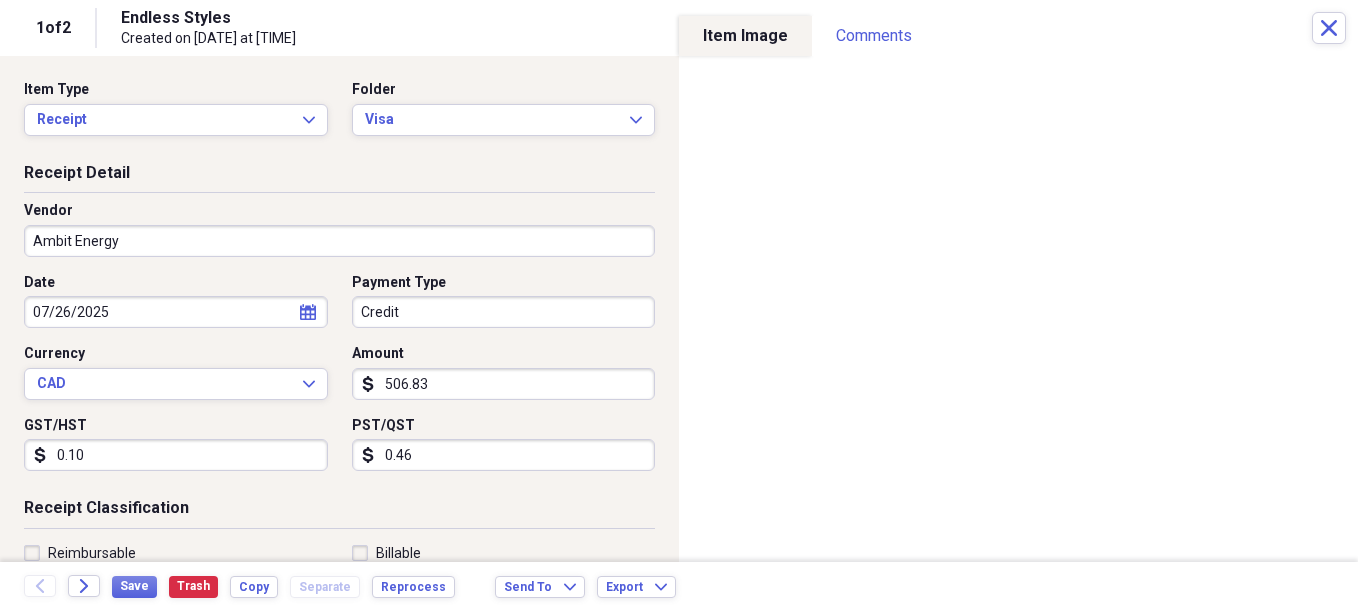 type on "Utilities" 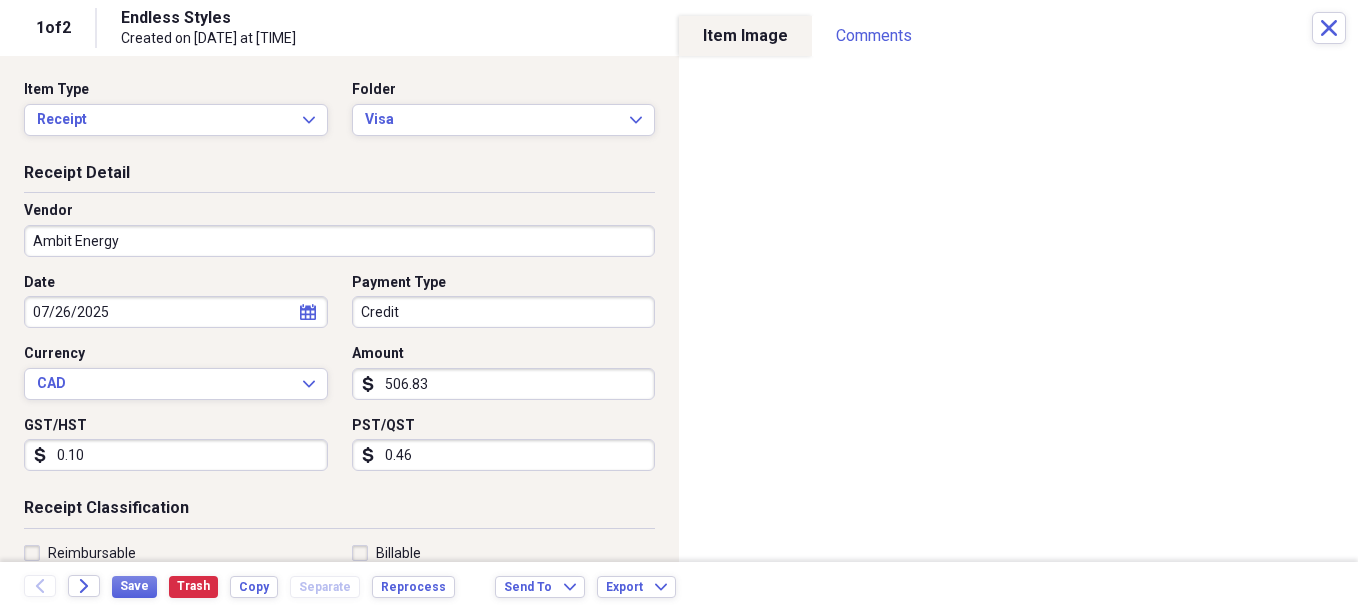 click on "Created on [DATE] [VENDOR] $[AMOUNT] [CATEGORY] [PRODUCT] [SOURCE] [FOLDER] [BILLABLE] [REIMBURSABLE] [MEDIA] [DATE] [VENDOR] $[AMOUNT] [SALES_TAX] [PAYMENT_TYPE] [CURRENCY]" at bounding box center [679, 306] 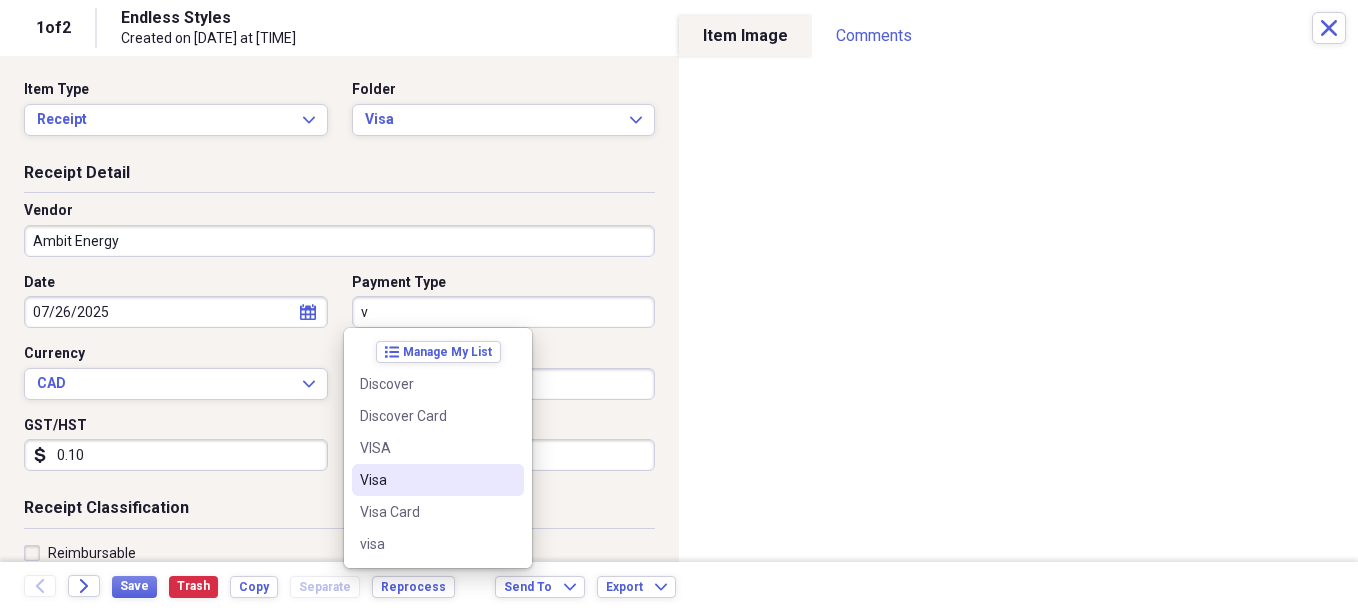 click on "Visa" at bounding box center (426, 480) 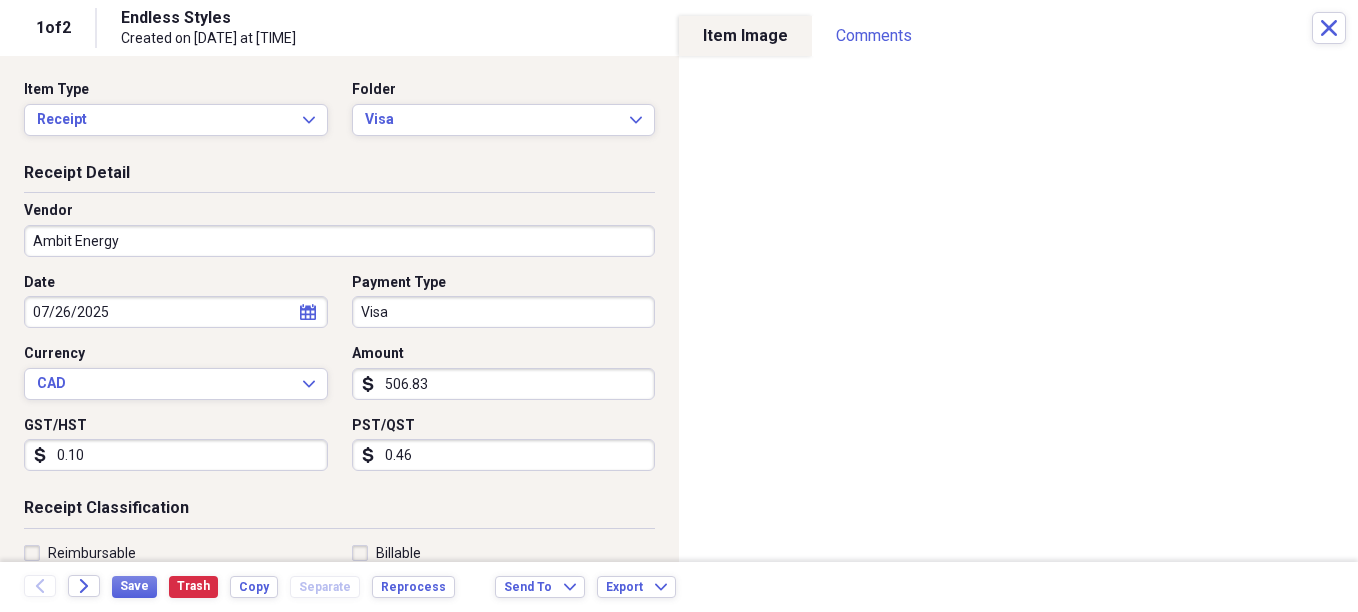 click on "506.83" at bounding box center (504, 384) 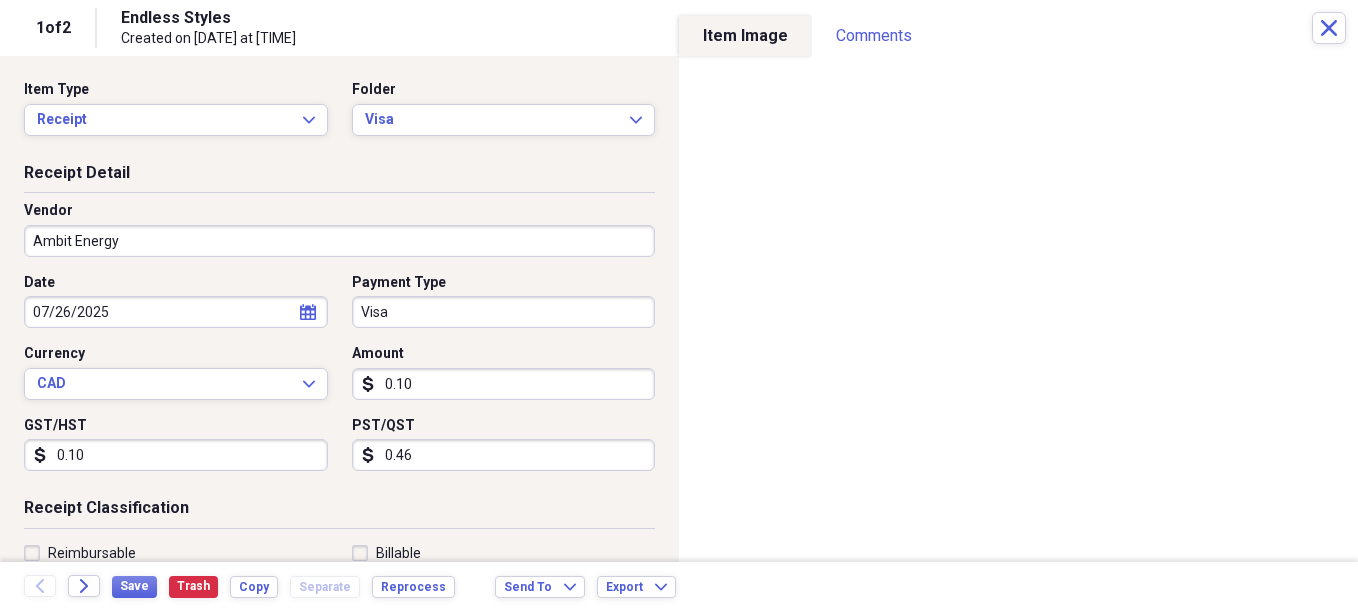 type on "0.01" 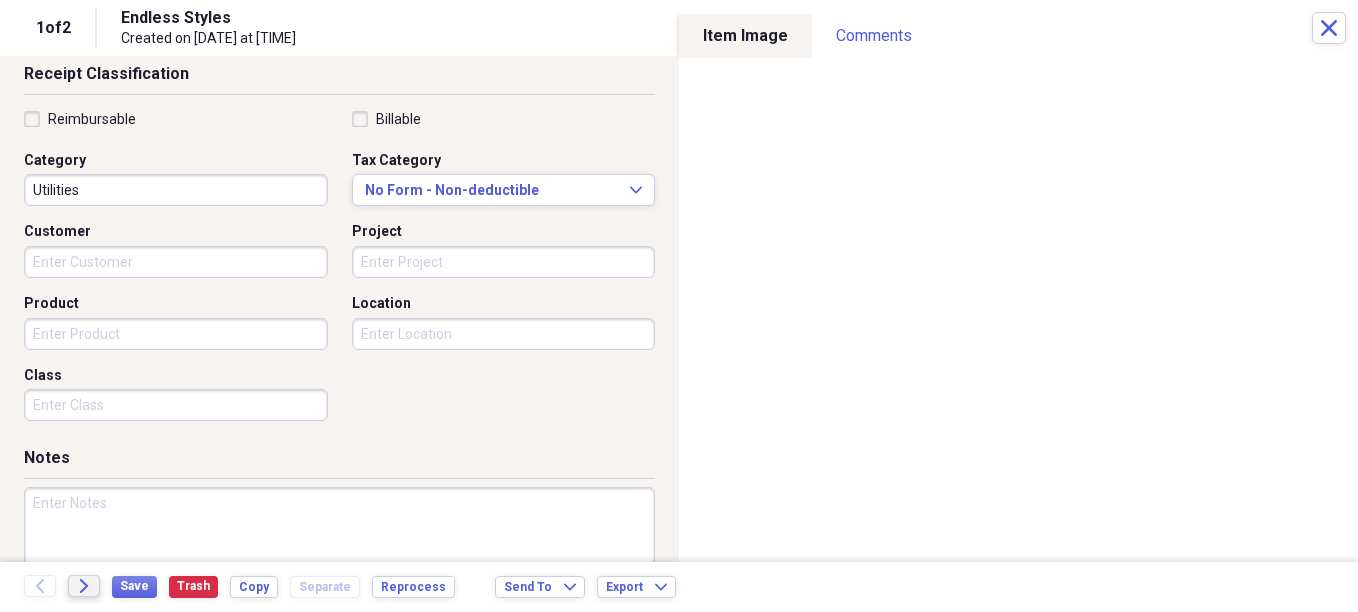 scroll, scrollTop: 515, scrollLeft: 0, axis: vertical 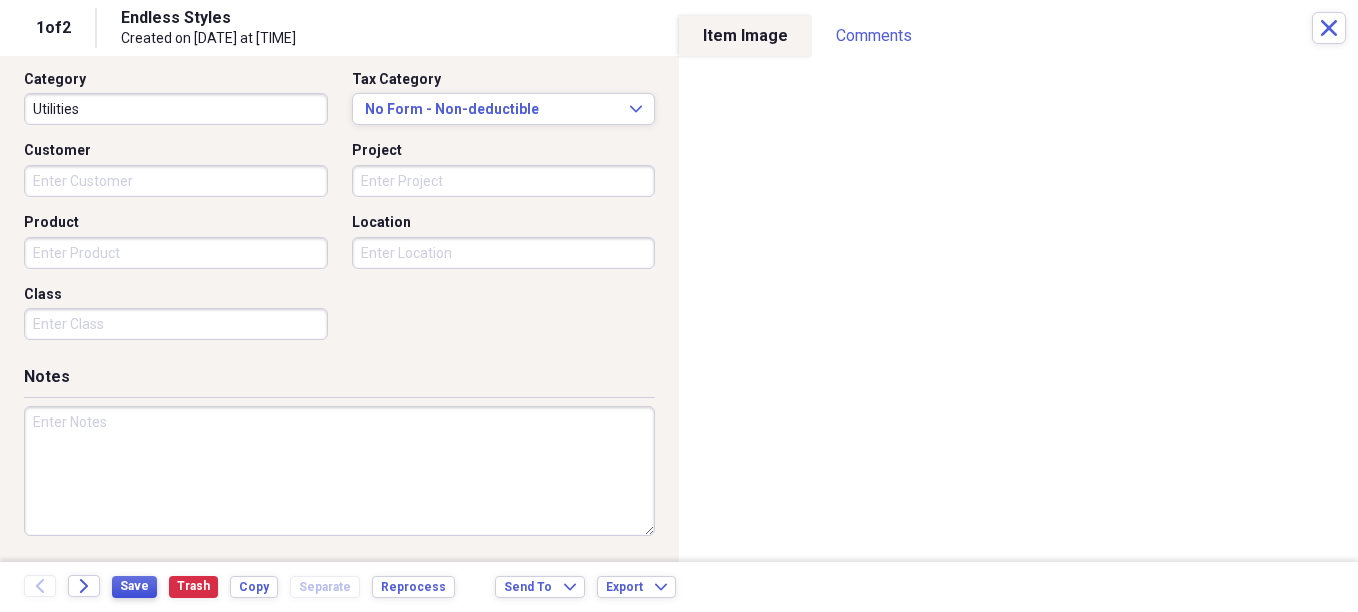 type on "1011.81" 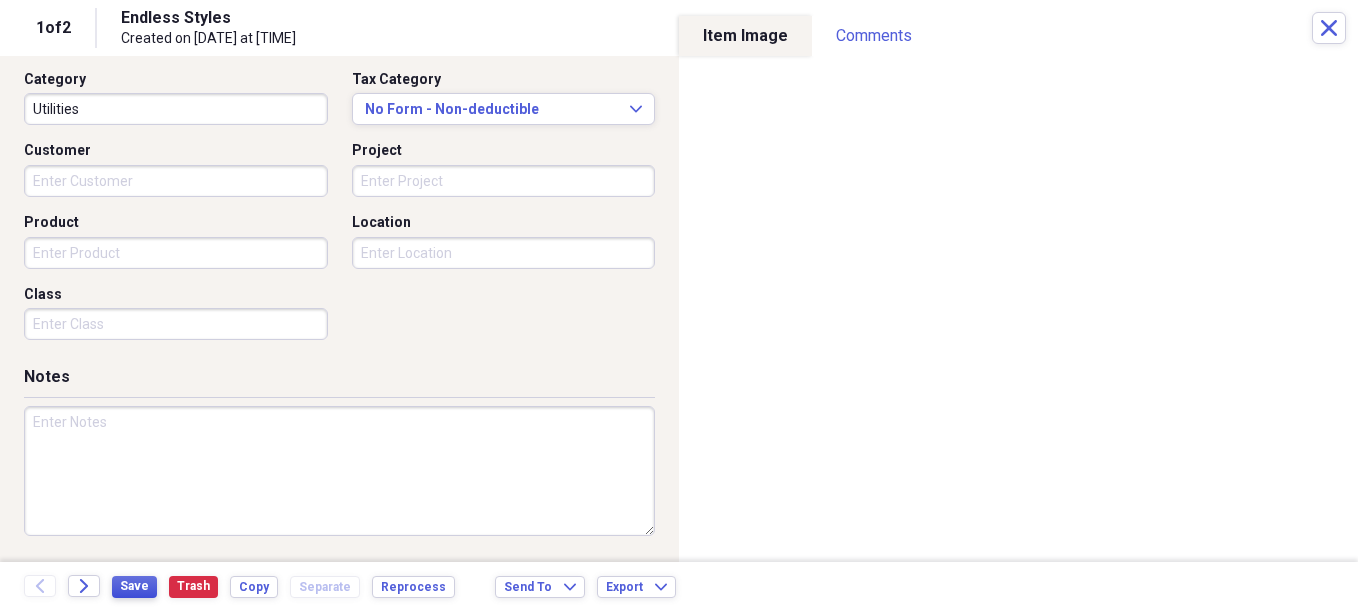 click on "Save" at bounding box center (134, 586) 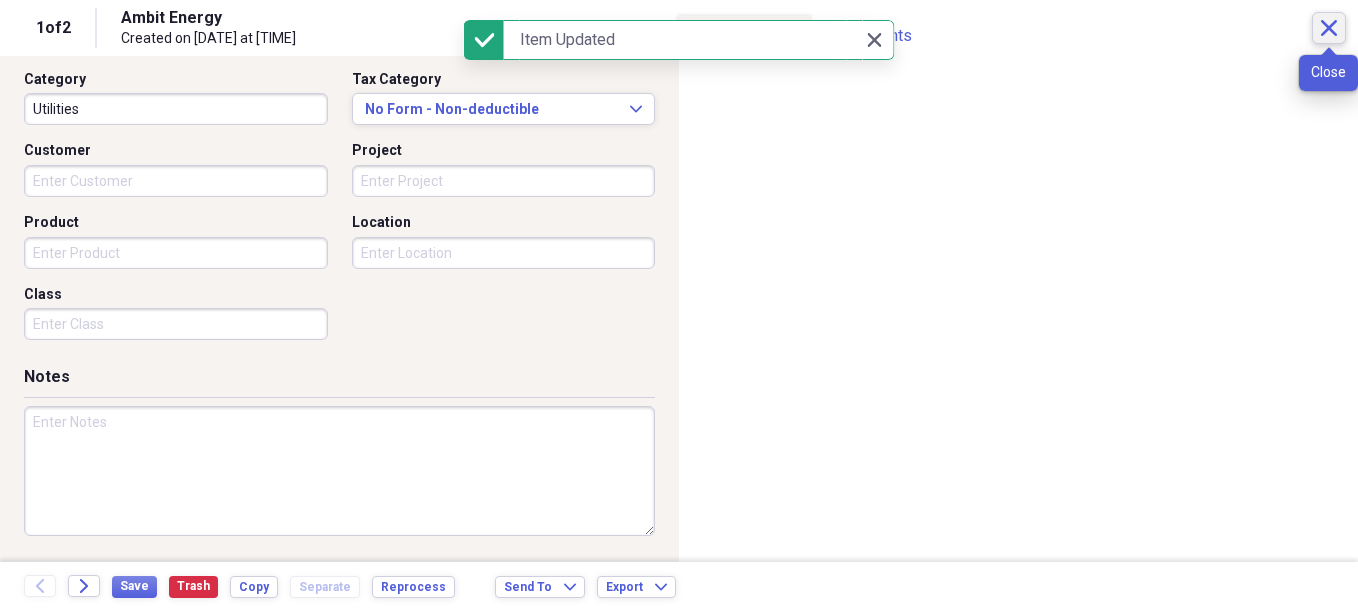 click on "Close" 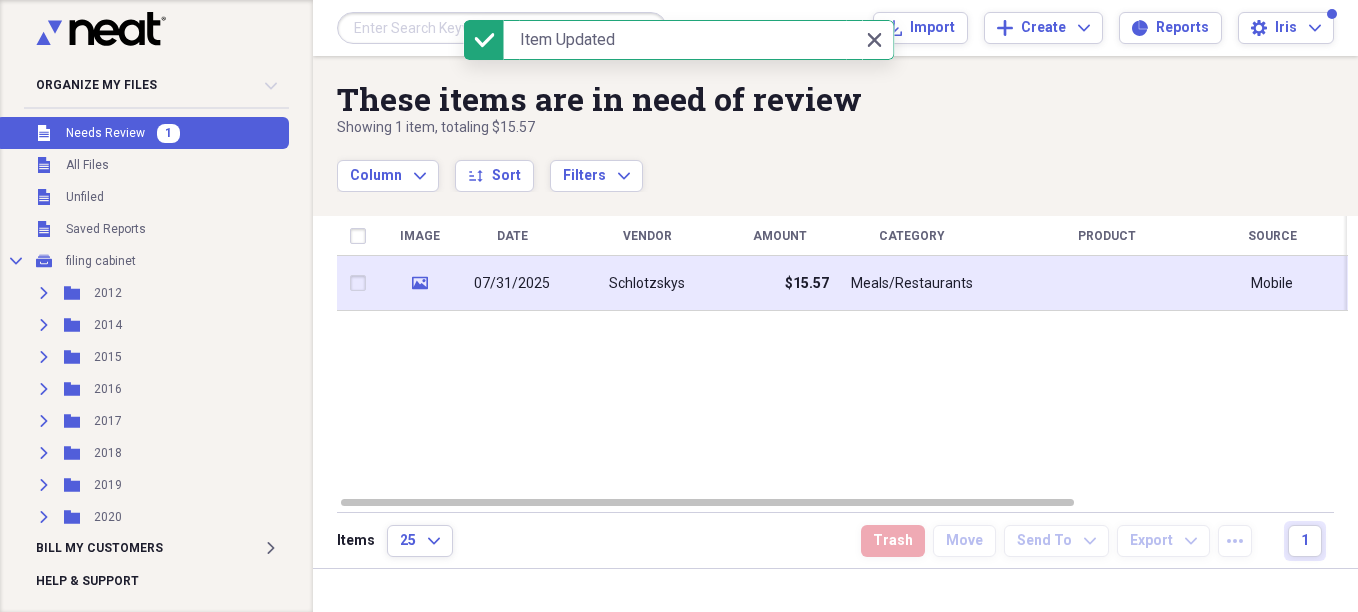 click on "Schlotzskys" at bounding box center [647, 283] 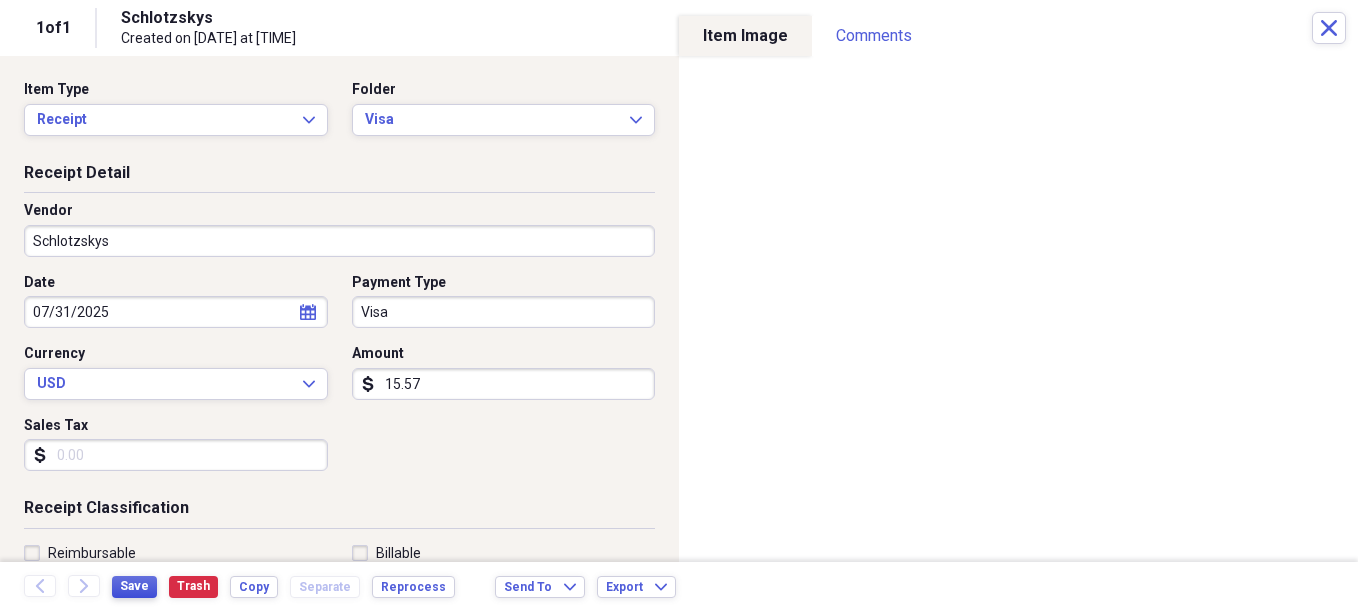 click on "Save" at bounding box center (134, 587) 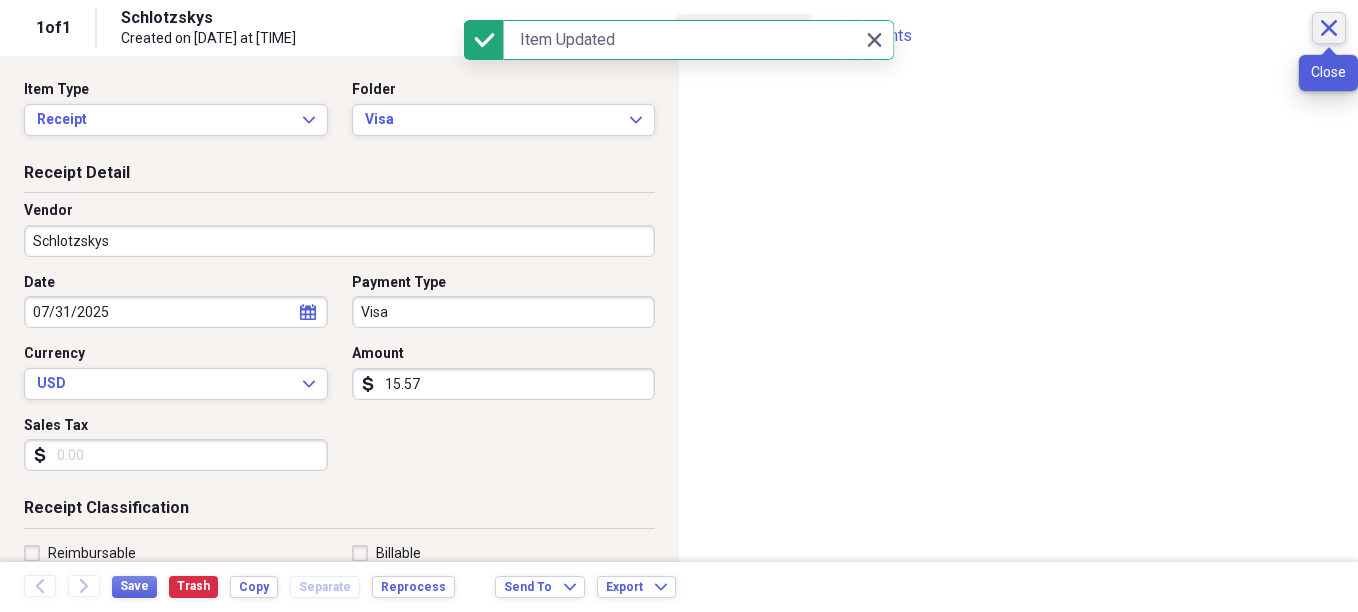 click 